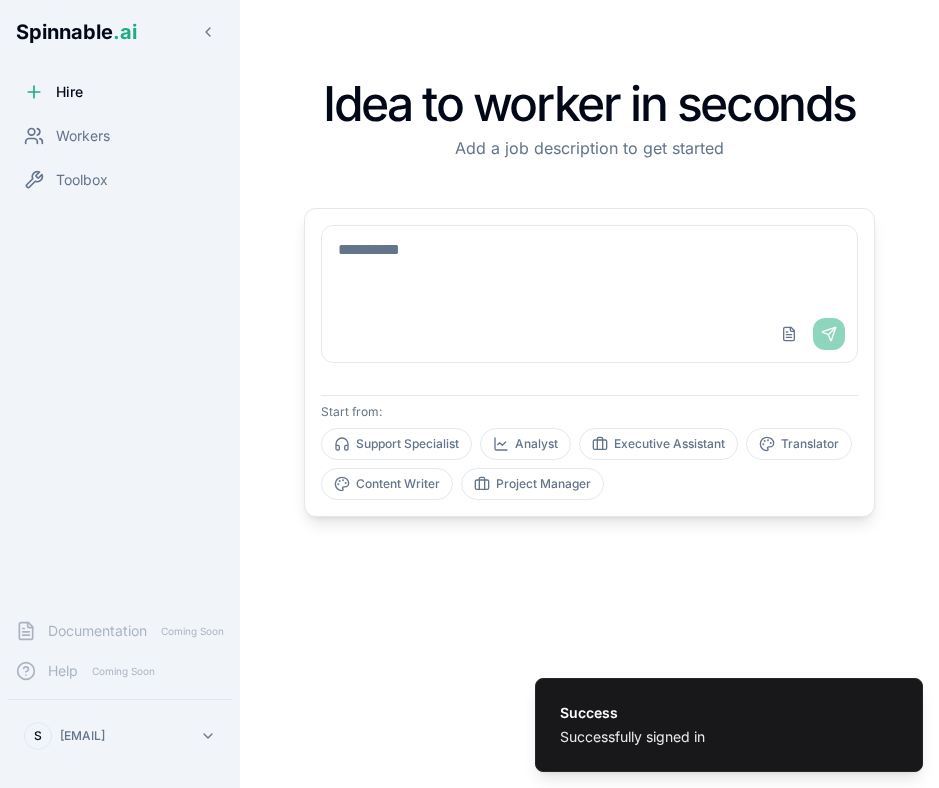 scroll, scrollTop: 0, scrollLeft: 0, axis: both 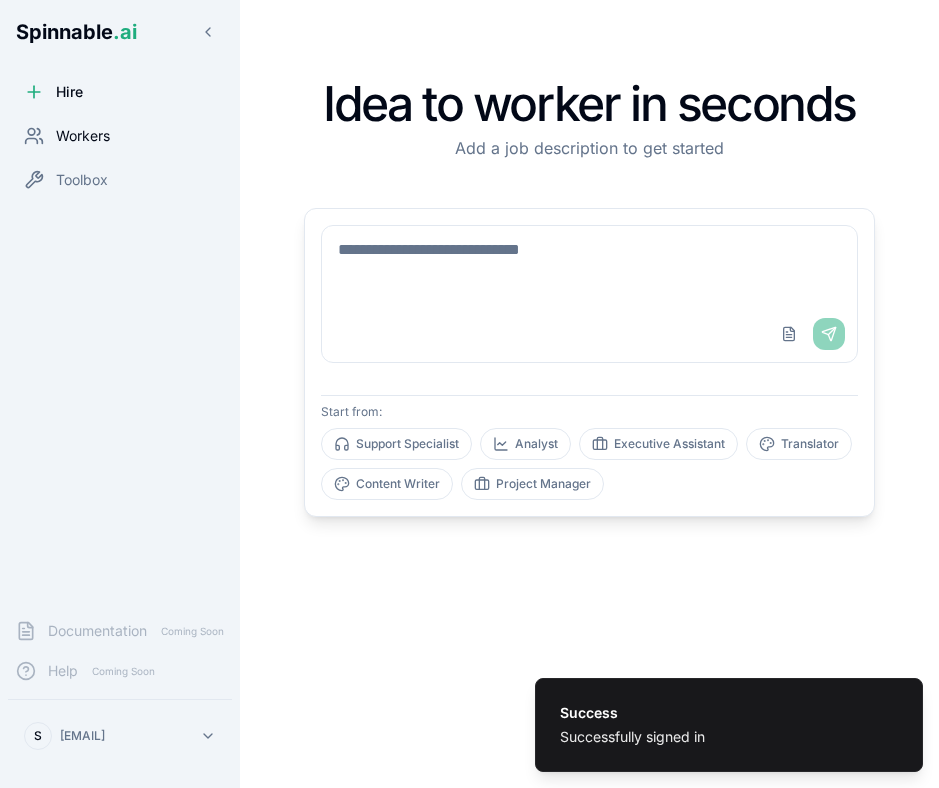 click on "Workers" at bounding box center [120, 136] 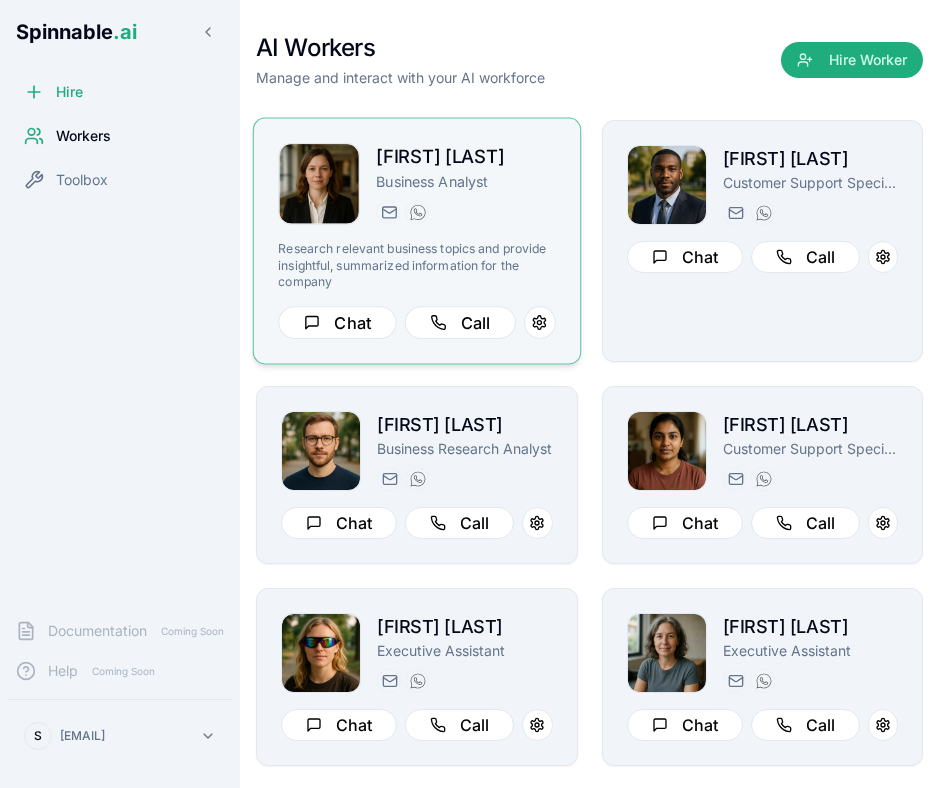 click on "Victoria Lewis Business Analyst victoria.lewis@getspinnable.ai +351 91 574 39 53 Research relevant business topics and provide insightful, summarized information for the company Chat Call" at bounding box center (416, 241) 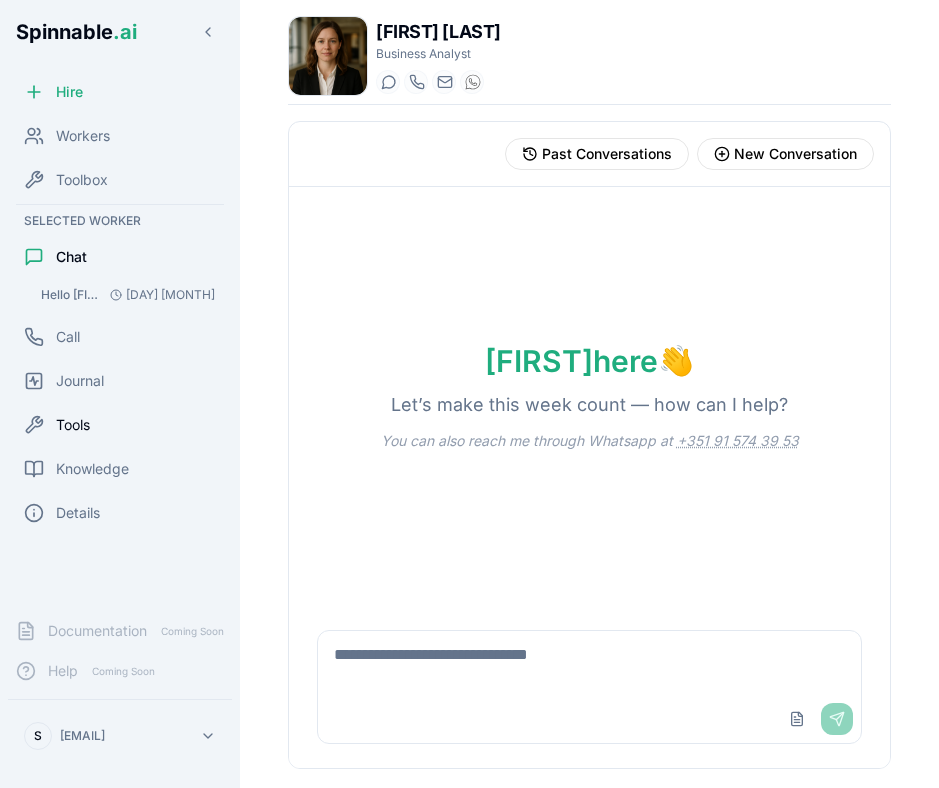 click on "Tools" at bounding box center (73, 425) 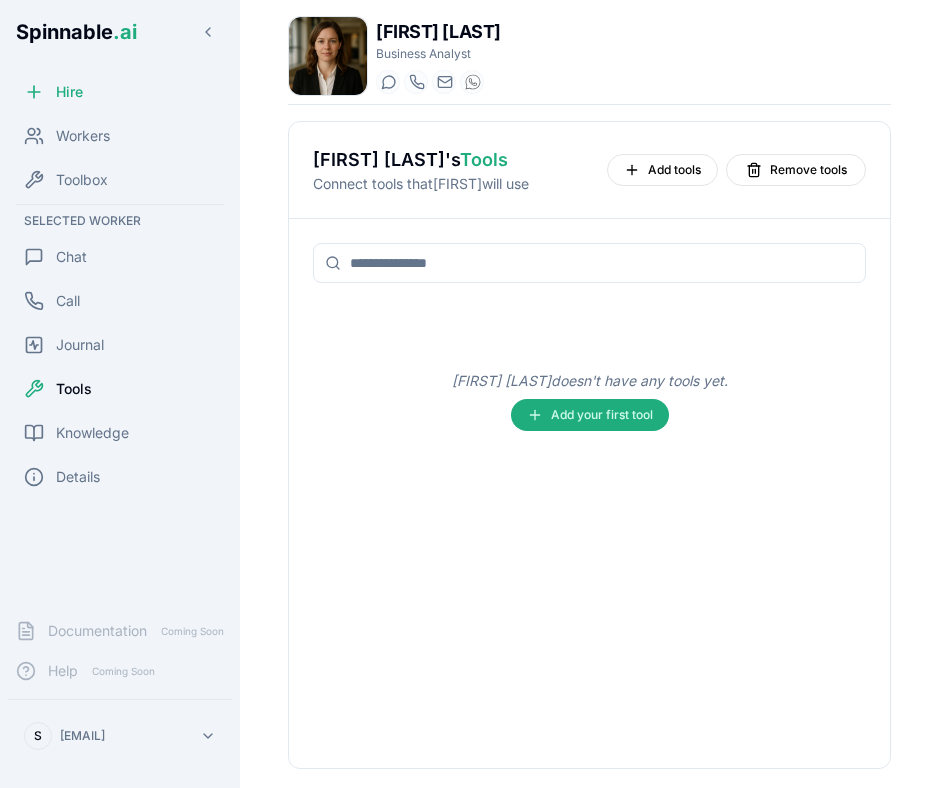 click on "Victoria Lewis  doesn't have any tools yet. Add your first tool" at bounding box center [589, 401] 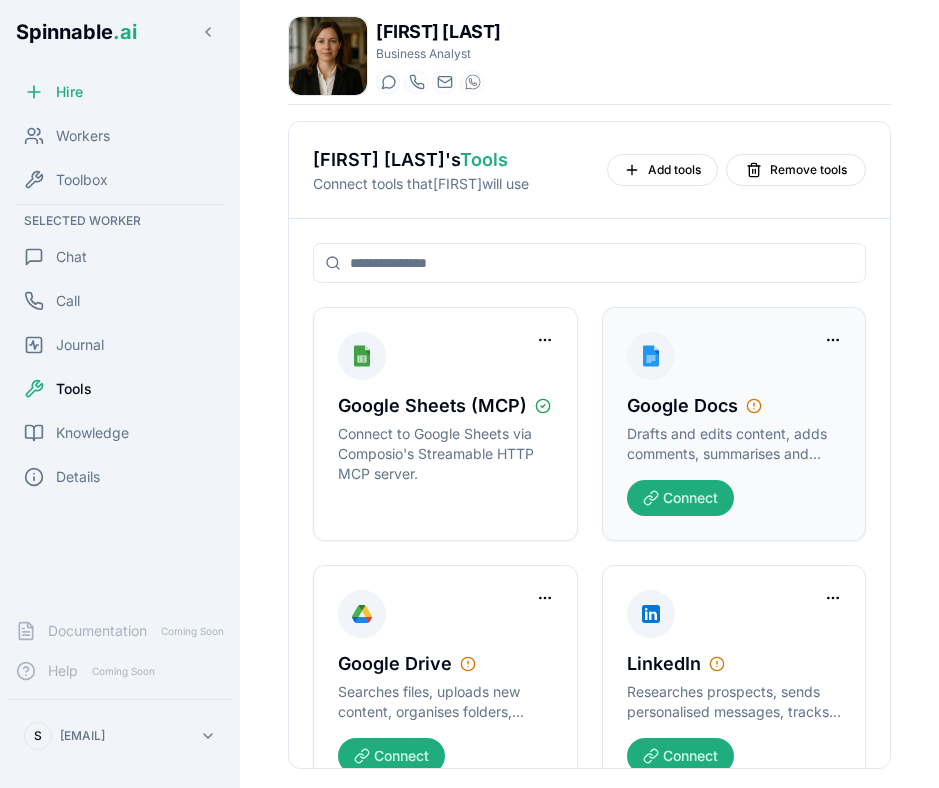 click at bounding box center [651, 356] 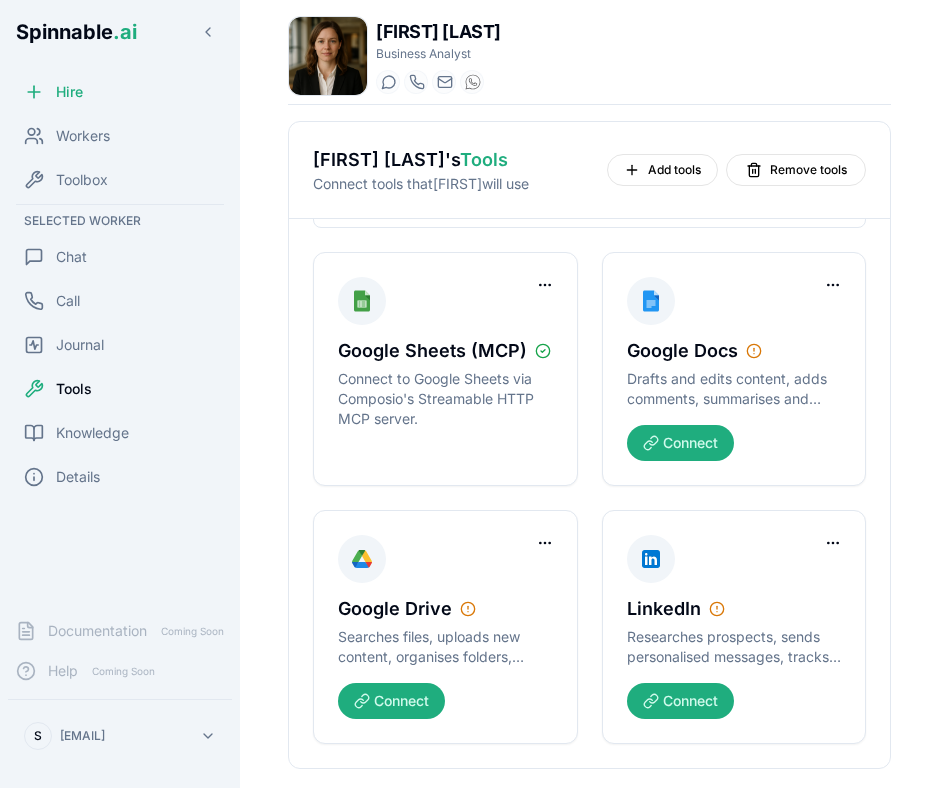 click on "Hire Workers Toolbox Selected Worker Chat Call Journal Tools Knowledge Details" at bounding box center [120, 337] 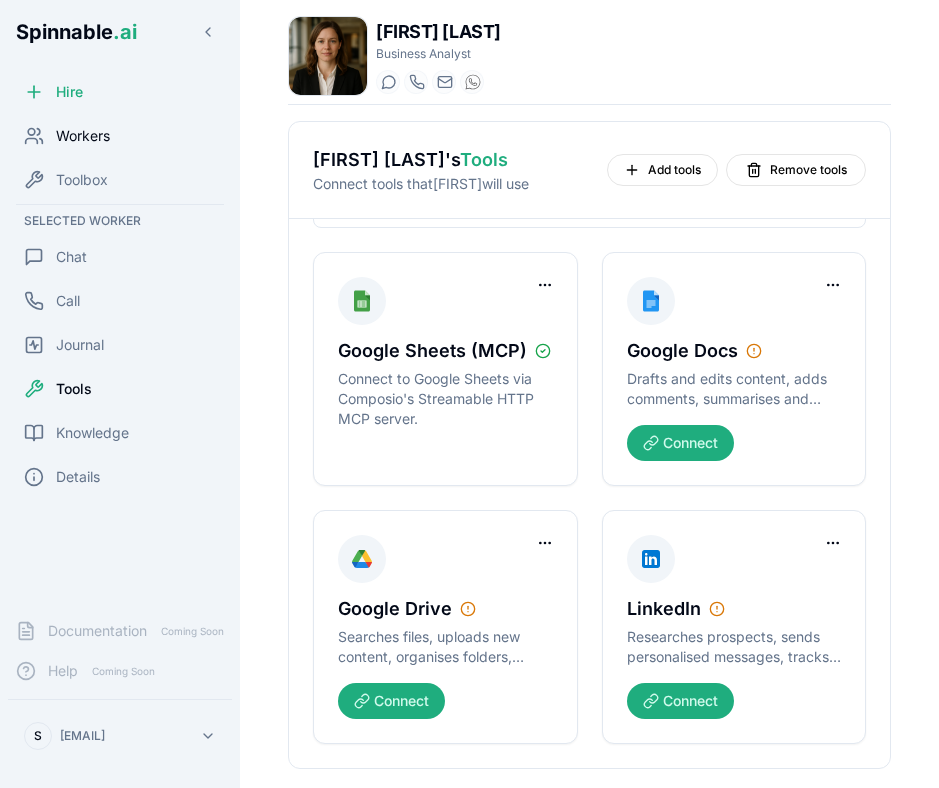 click on "Workers" at bounding box center [83, 136] 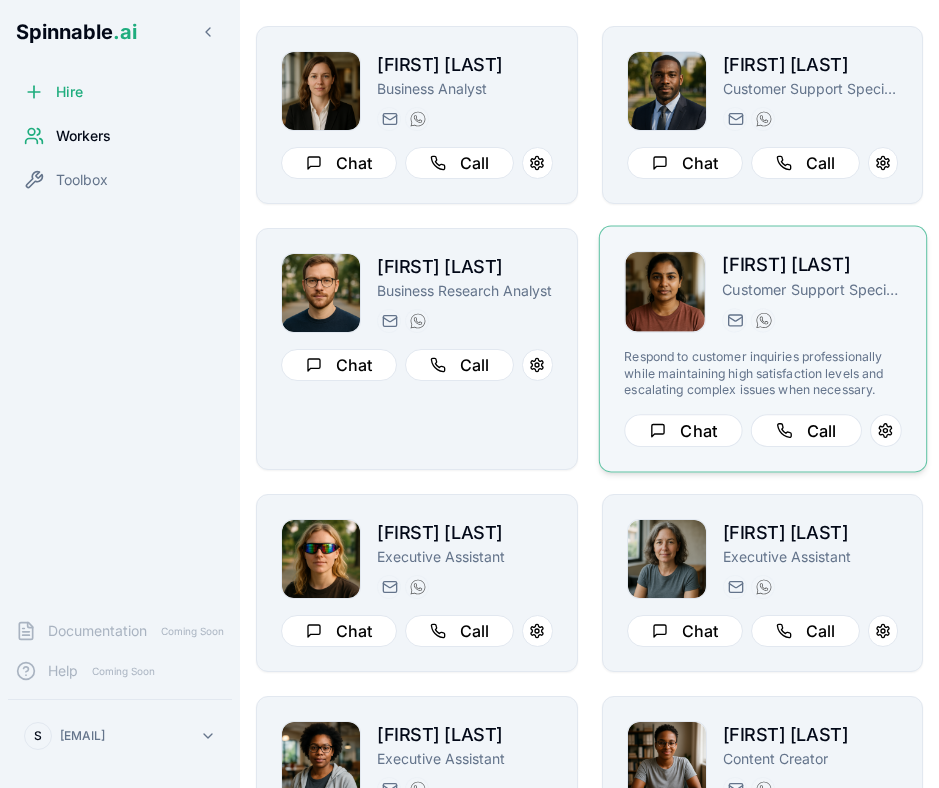 scroll, scrollTop: 153, scrollLeft: 0, axis: vertical 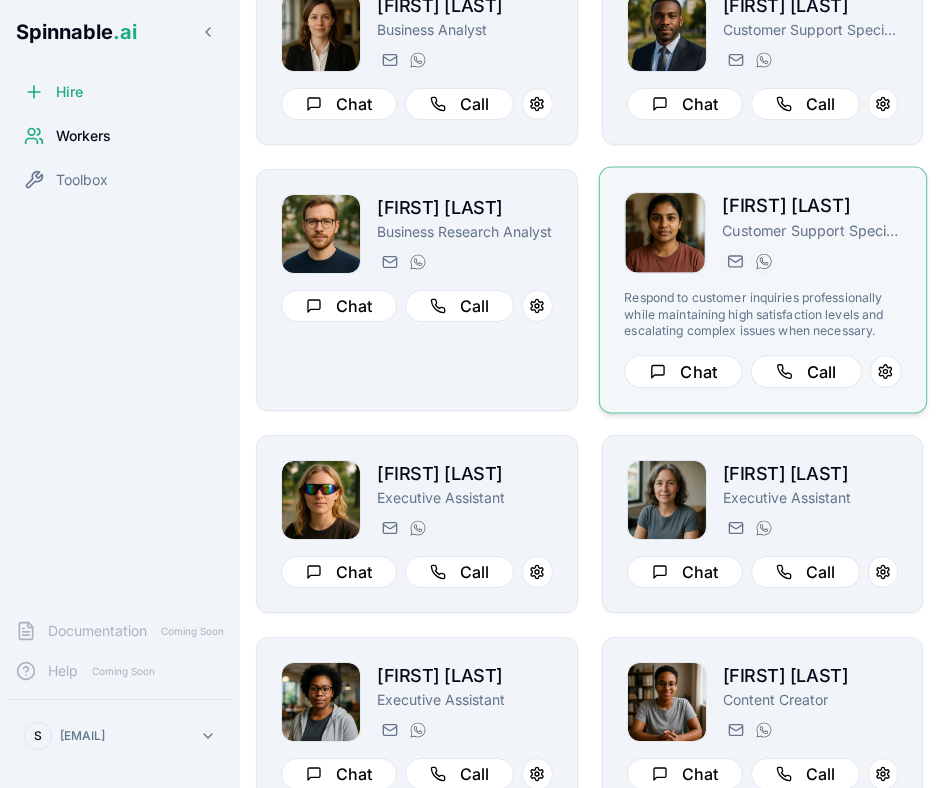 click on "Respond to customer inquiries professionally while maintaining high satisfaction levels and escalating complex issues when necessary." at bounding box center (762, 314) 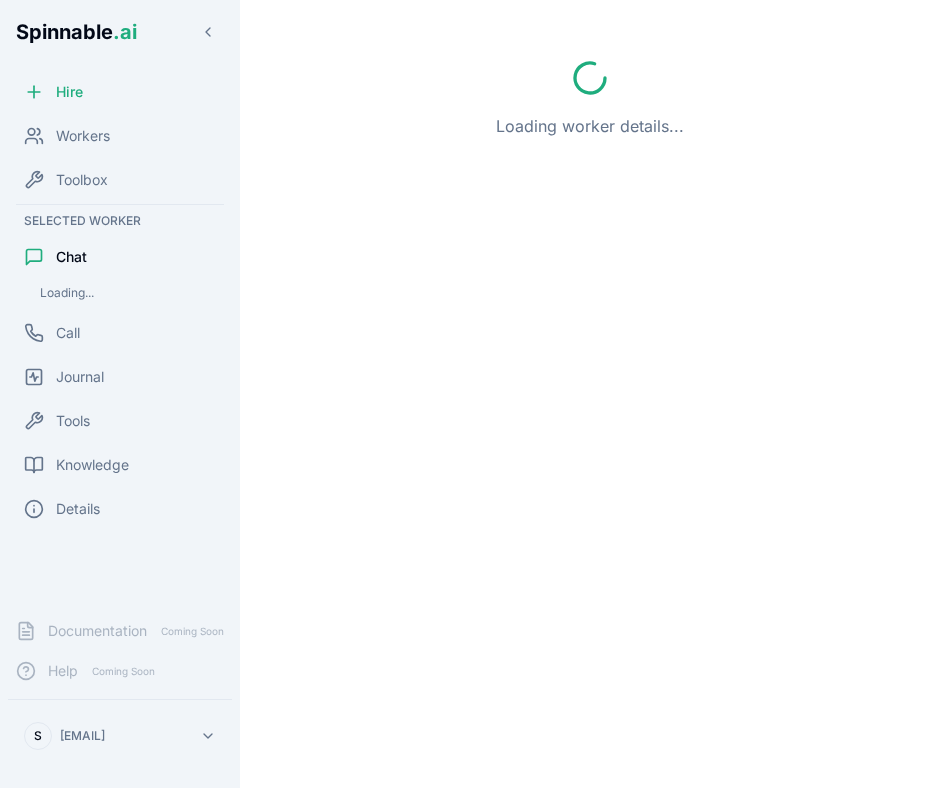 scroll, scrollTop: 0, scrollLeft: 0, axis: both 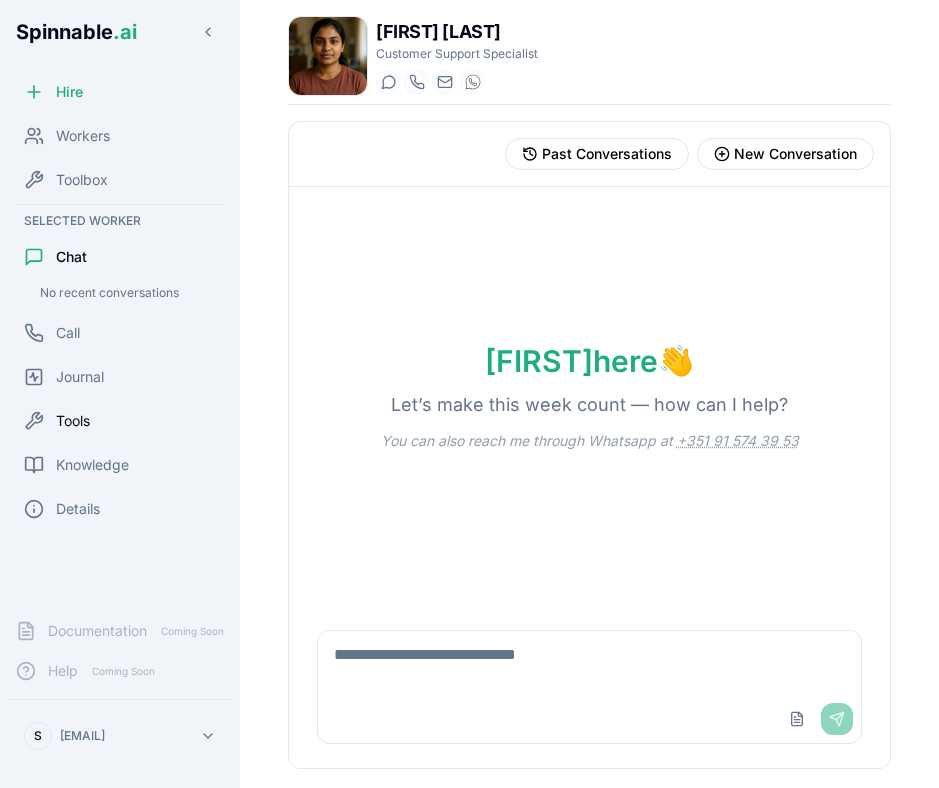 click on "Tools" at bounding box center [73, 421] 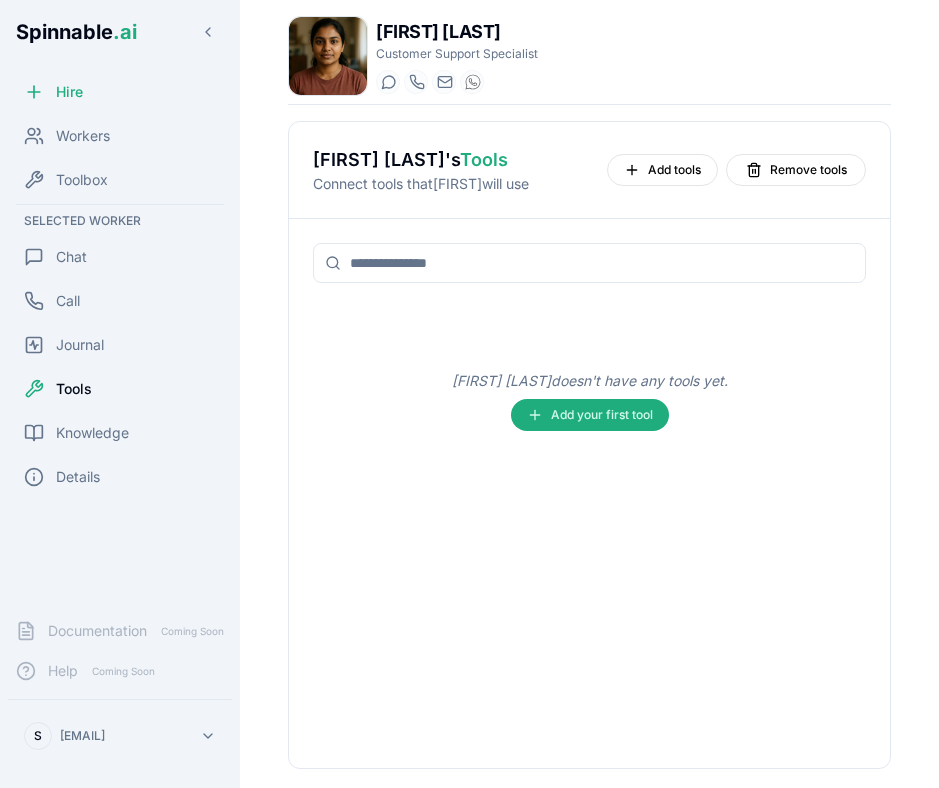 click on "Ariana Silva  doesn't have any tools yet. Add your first tool" at bounding box center [589, 401] 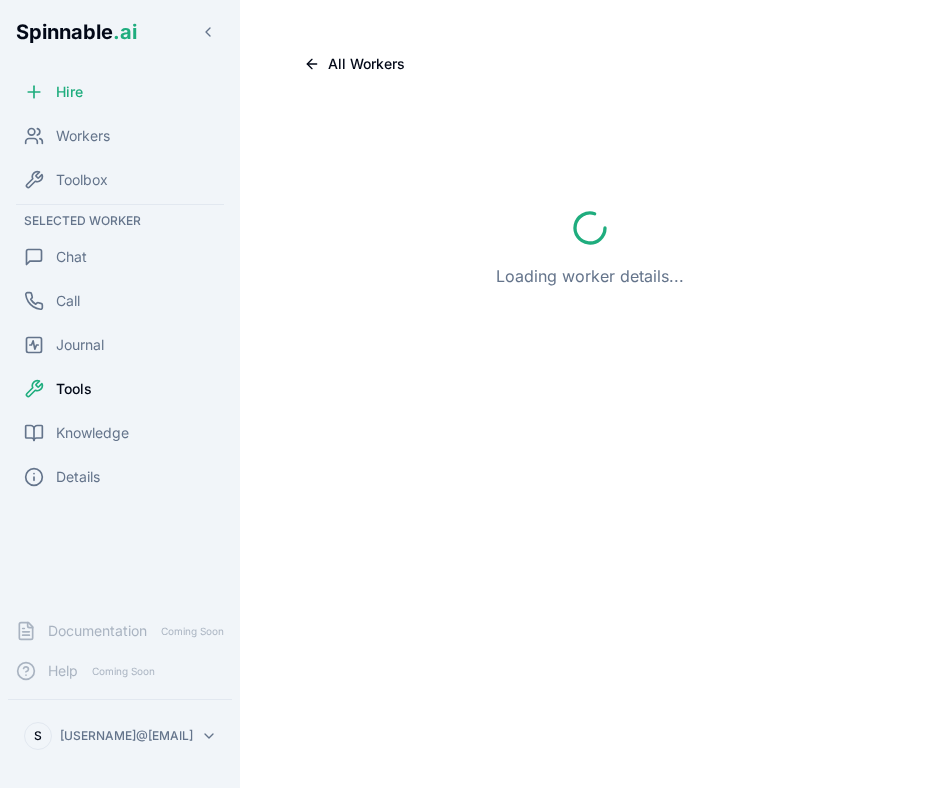 scroll, scrollTop: 0, scrollLeft: 0, axis: both 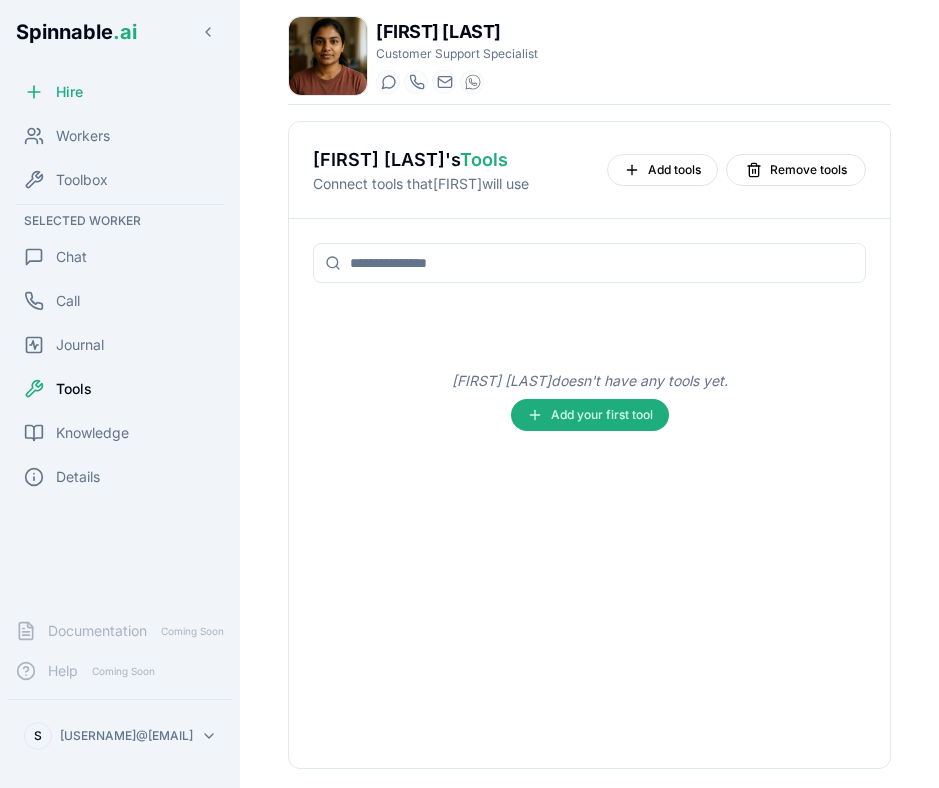 click on "[FIRST] [LAST] doesn't have any tools yet. Add your first tool" at bounding box center [589, 401] 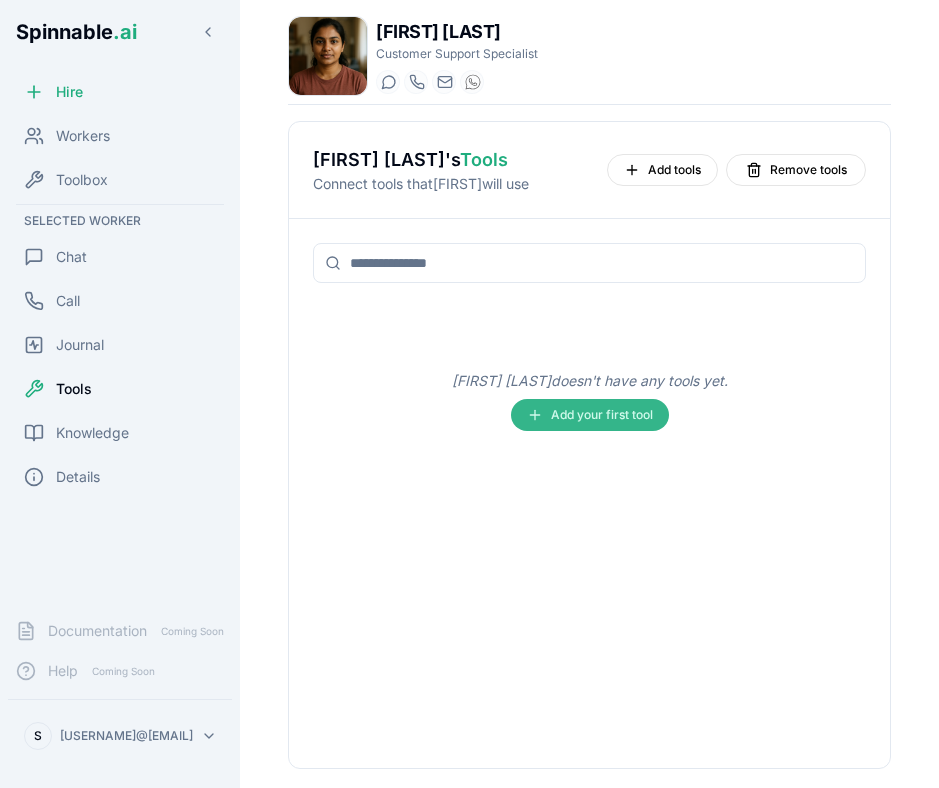 click on "Add your first tool" at bounding box center (590, 415) 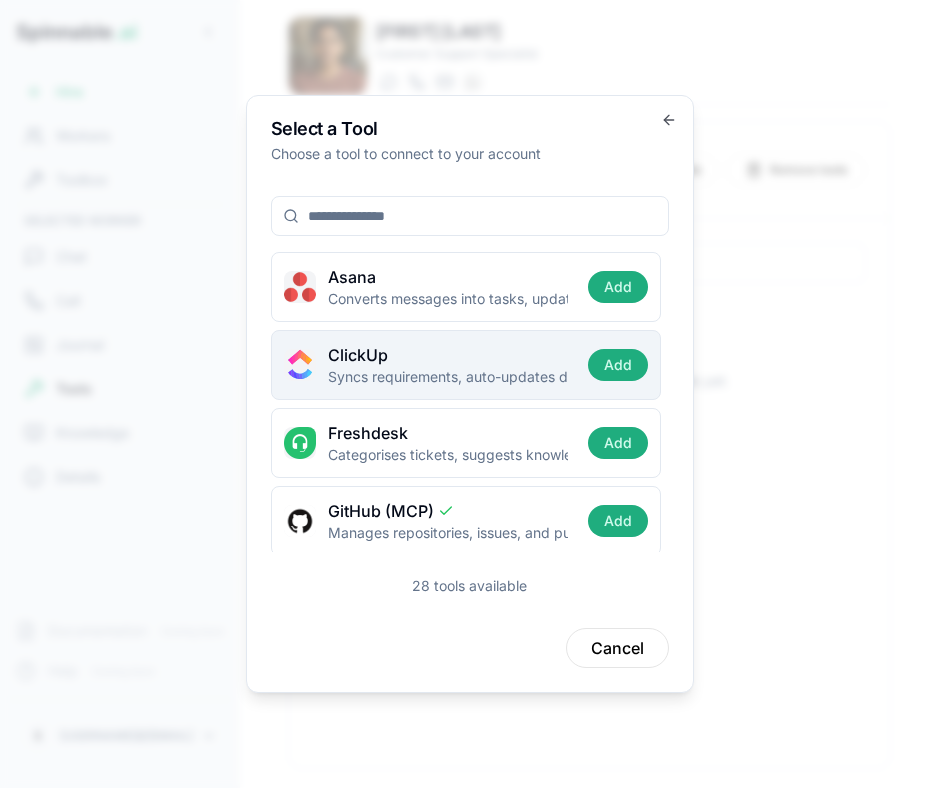 click on "ClickUp Syncs requirements, auto-updates dashboards, flags goal progress." at bounding box center [458, 365] 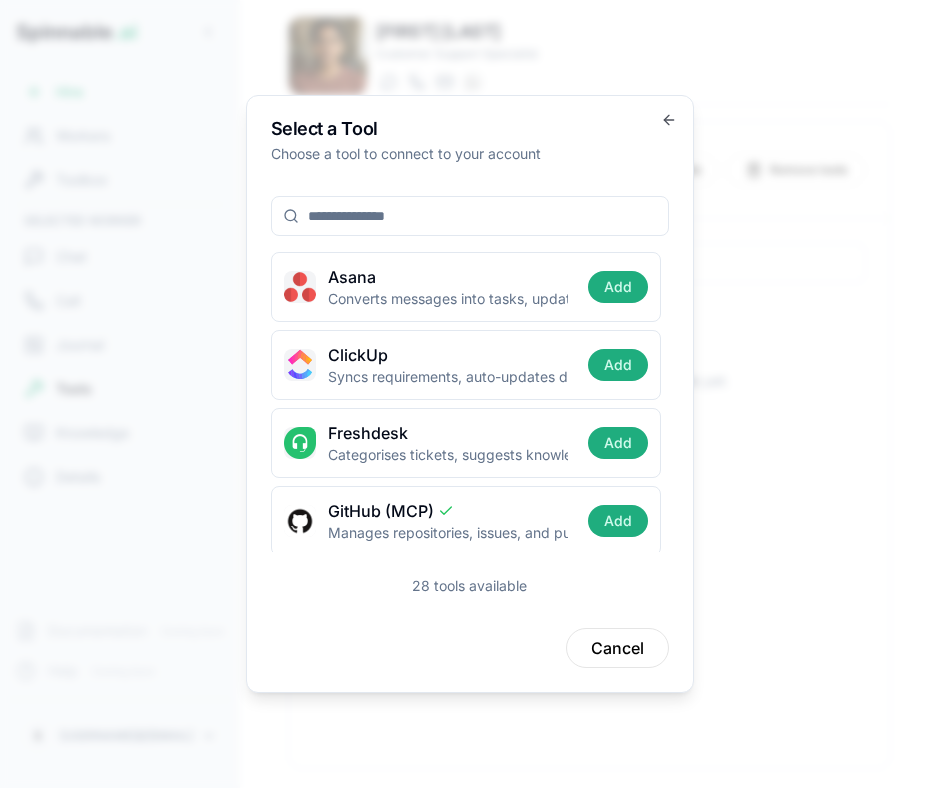 click at bounding box center (470, 216) 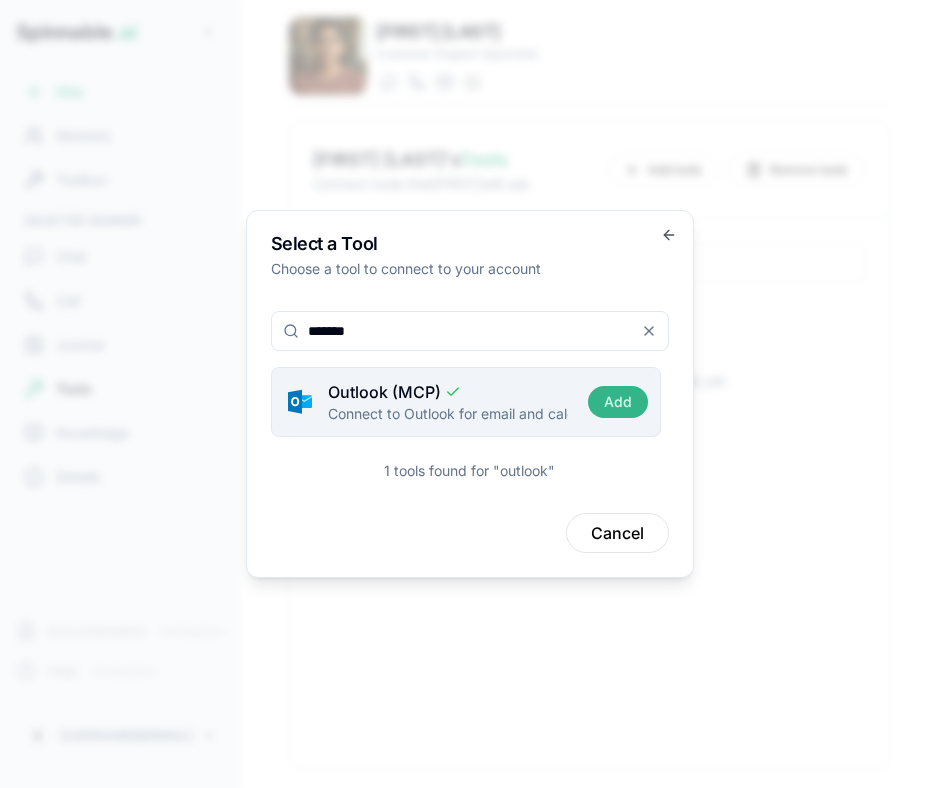 type on "*******" 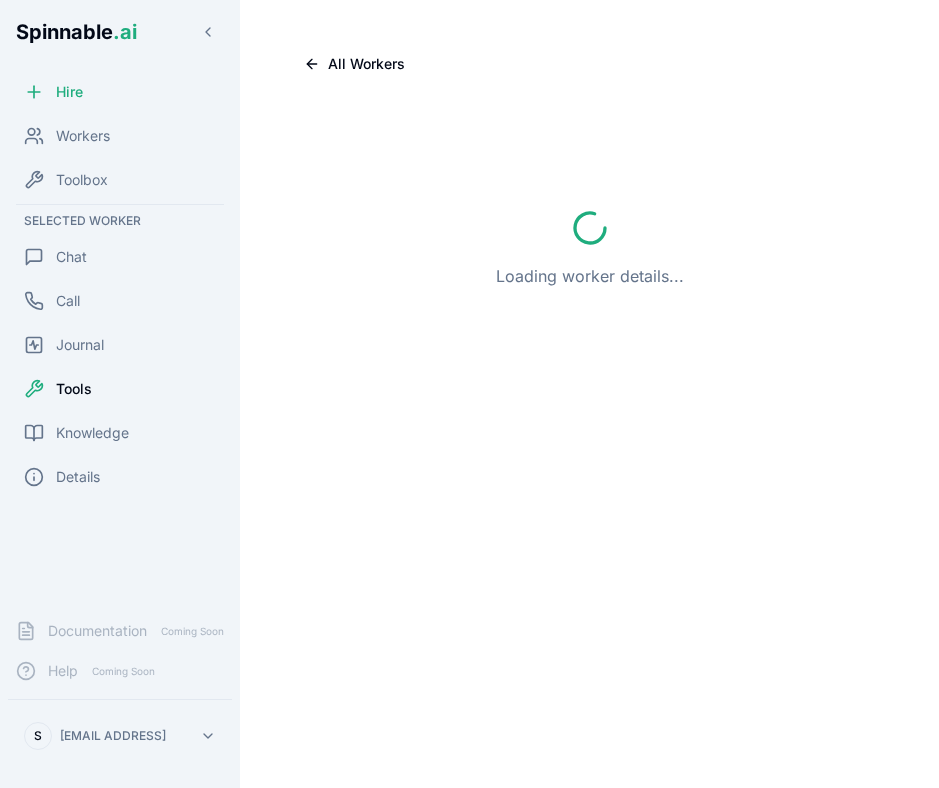 scroll, scrollTop: 0, scrollLeft: 0, axis: both 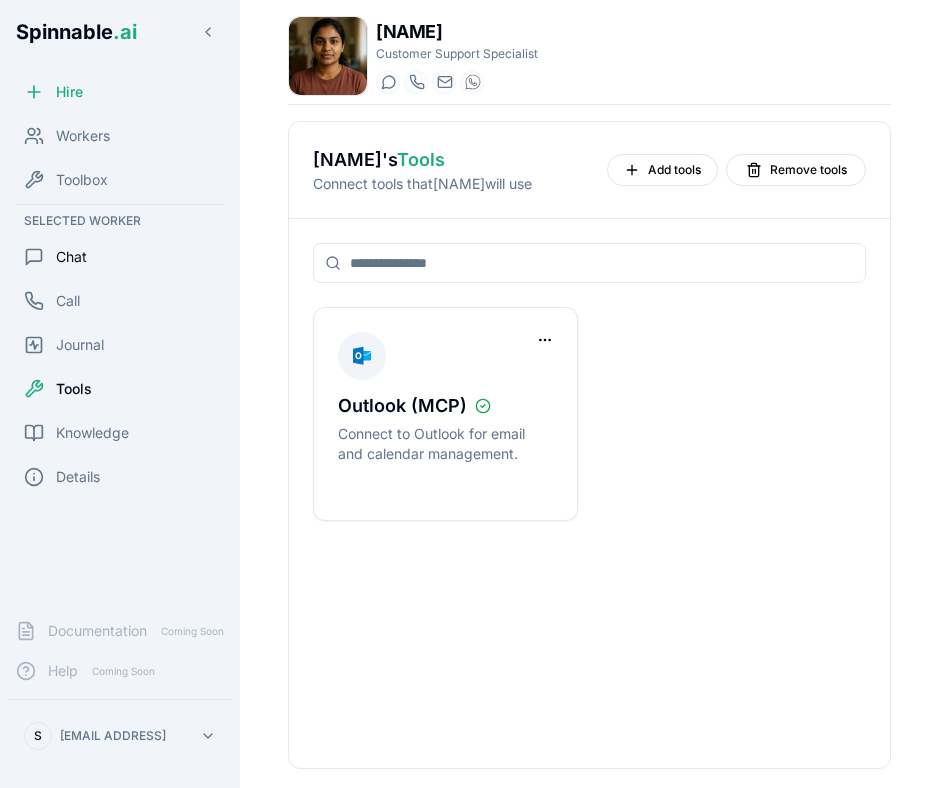 click on "Chat" at bounding box center [71, 257] 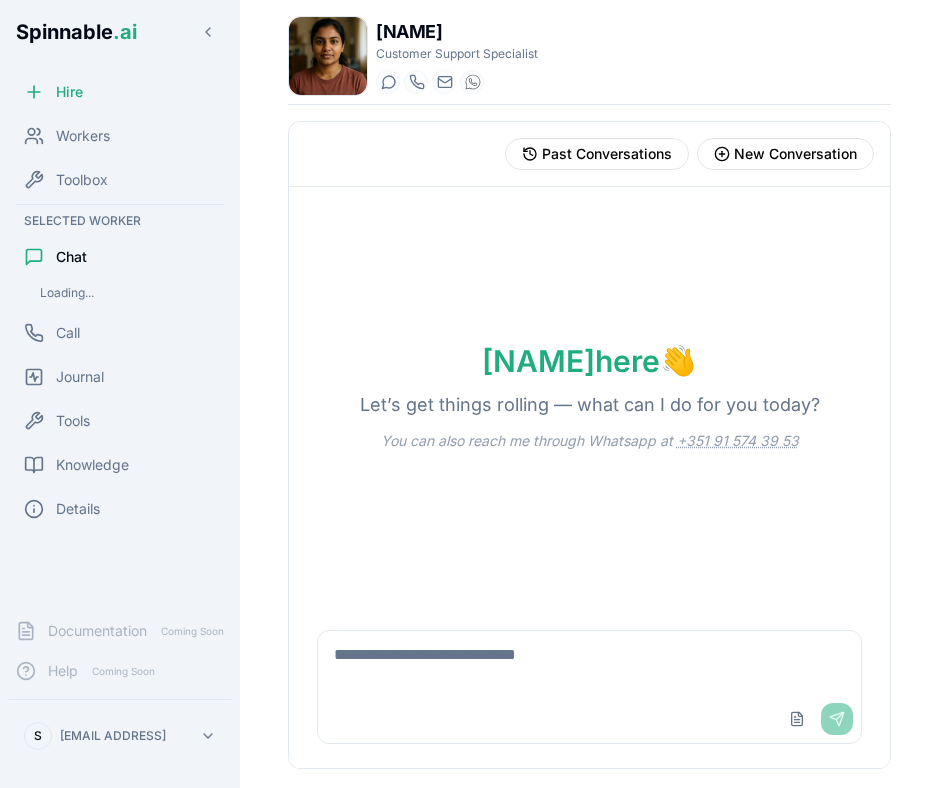 click at bounding box center [589, 663] 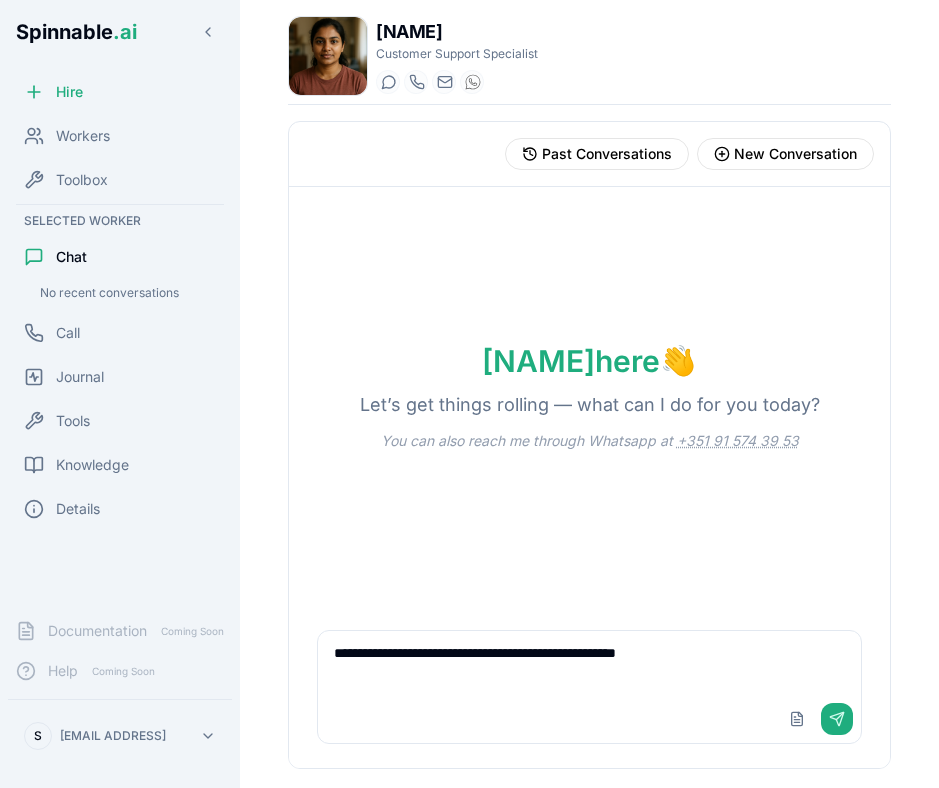 type on "**********" 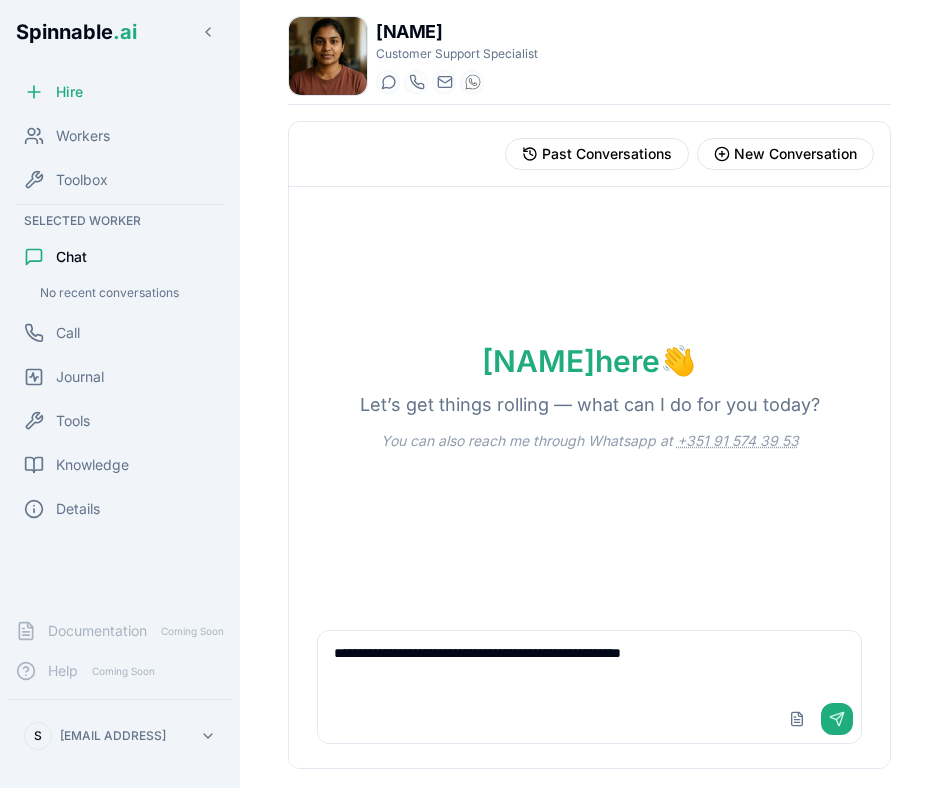 type 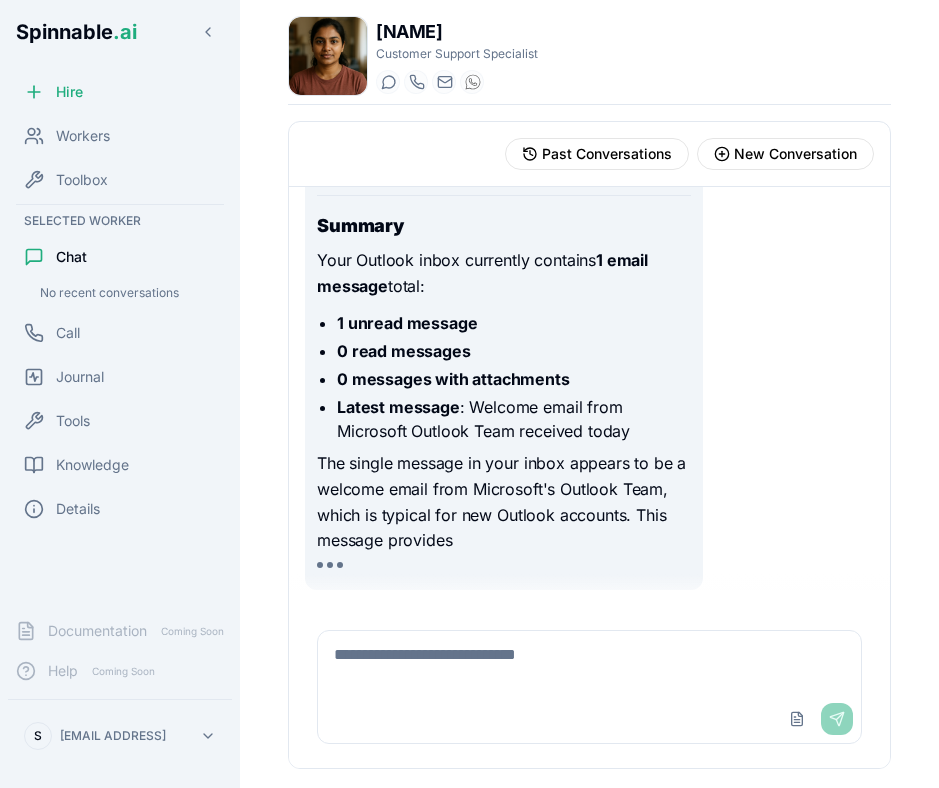 scroll, scrollTop: 1315, scrollLeft: 0, axis: vertical 